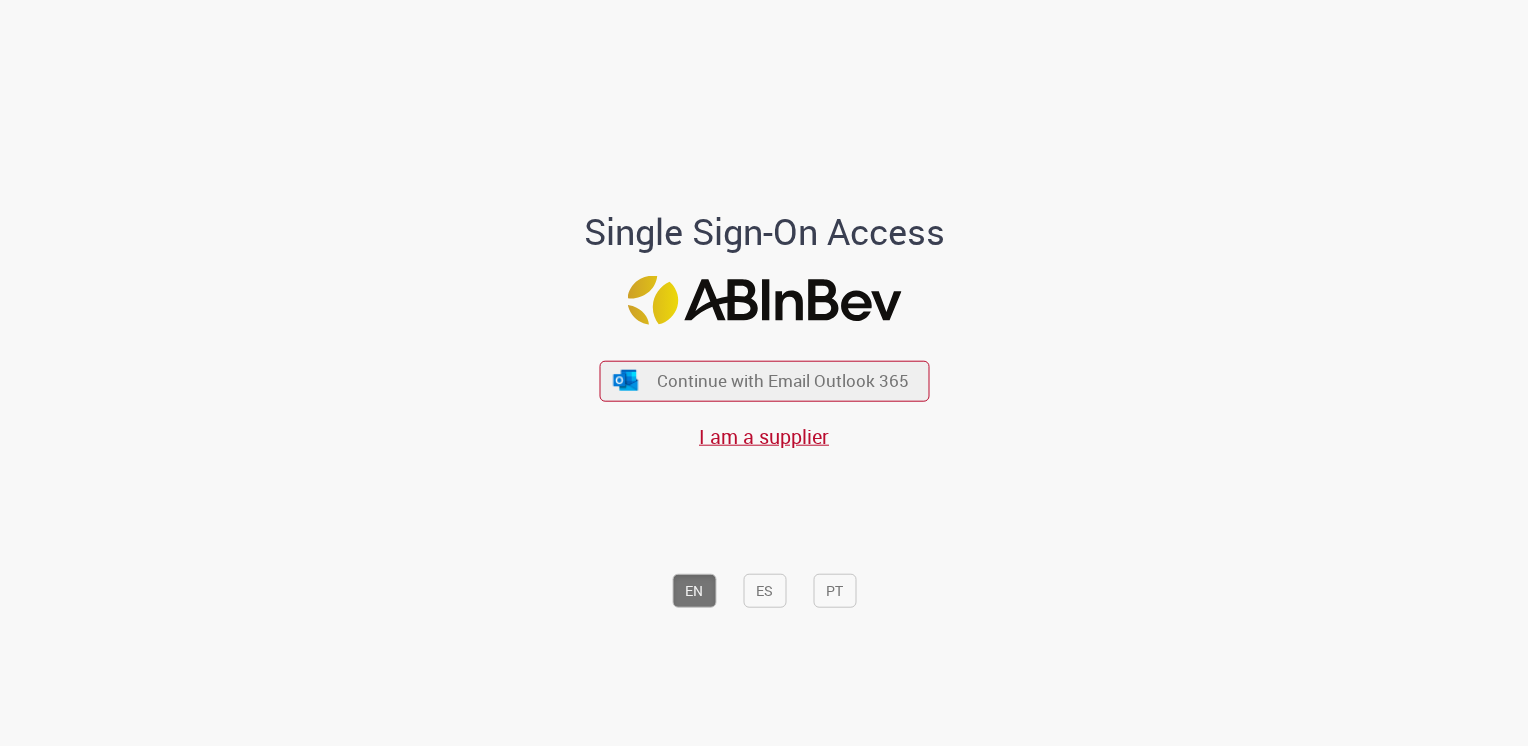 scroll, scrollTop: 0, scrollLeft: 0, axis: both 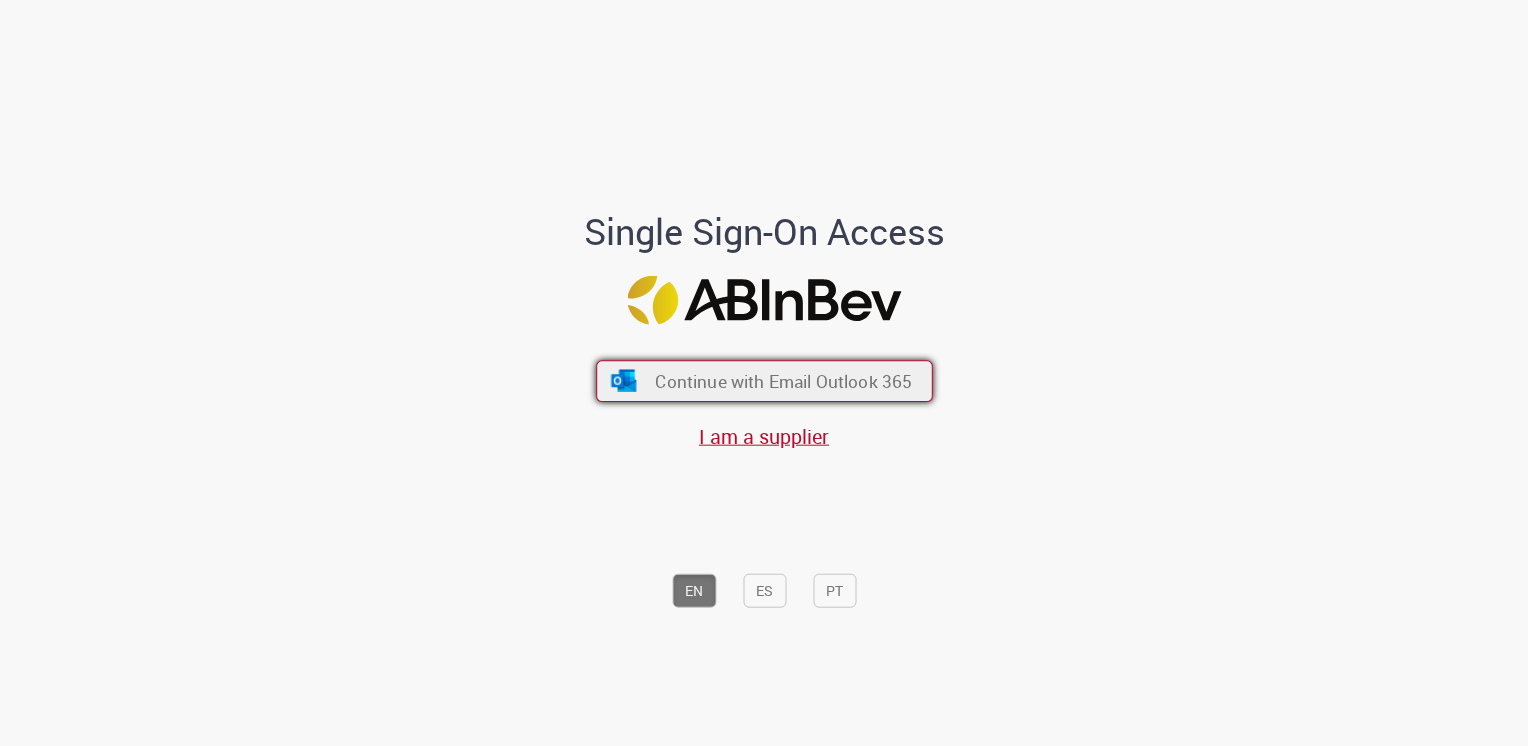 click on "Continue with Email Outlook 365" at bounding box center [764, 381] 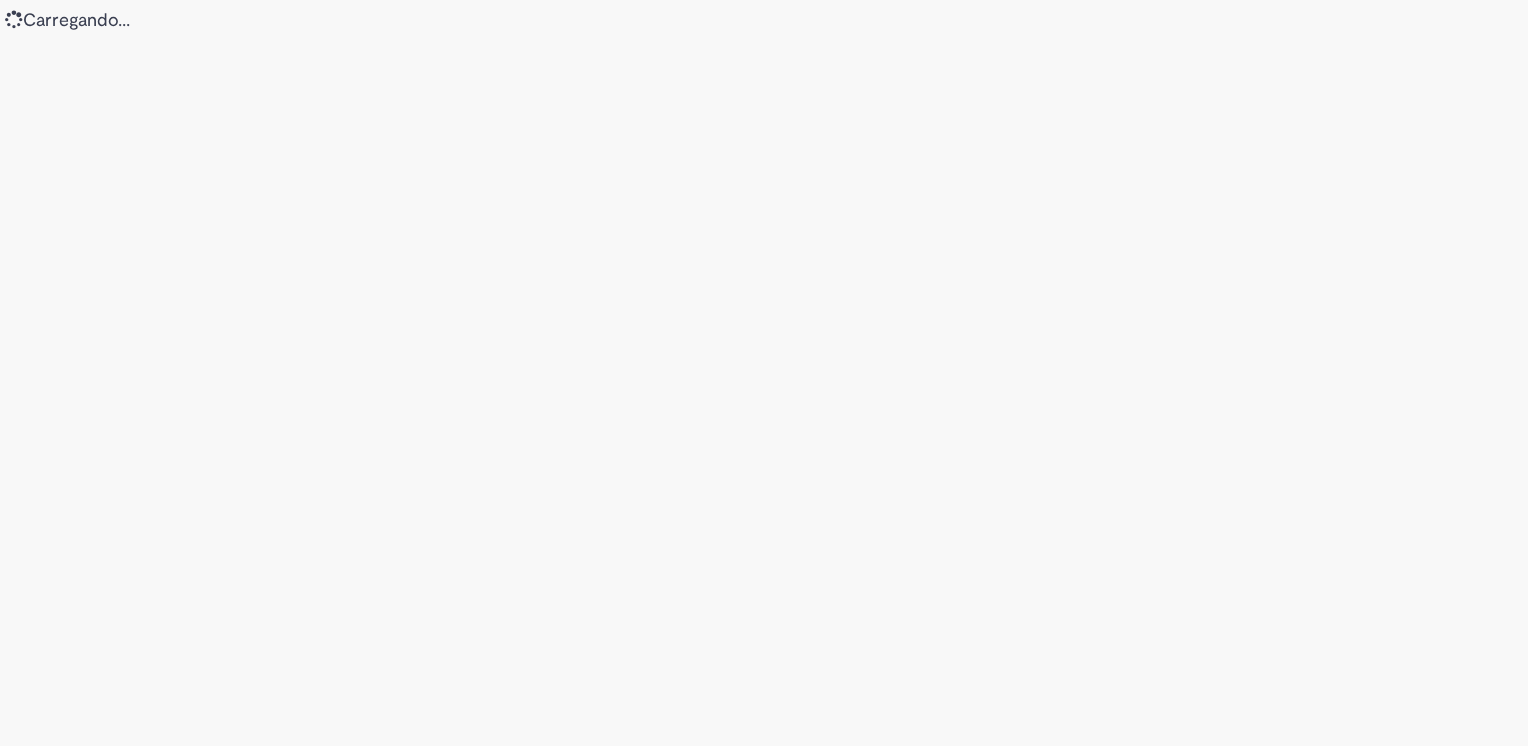 scroll, scrollTop: 0, scrollLeft: 0, axis: both 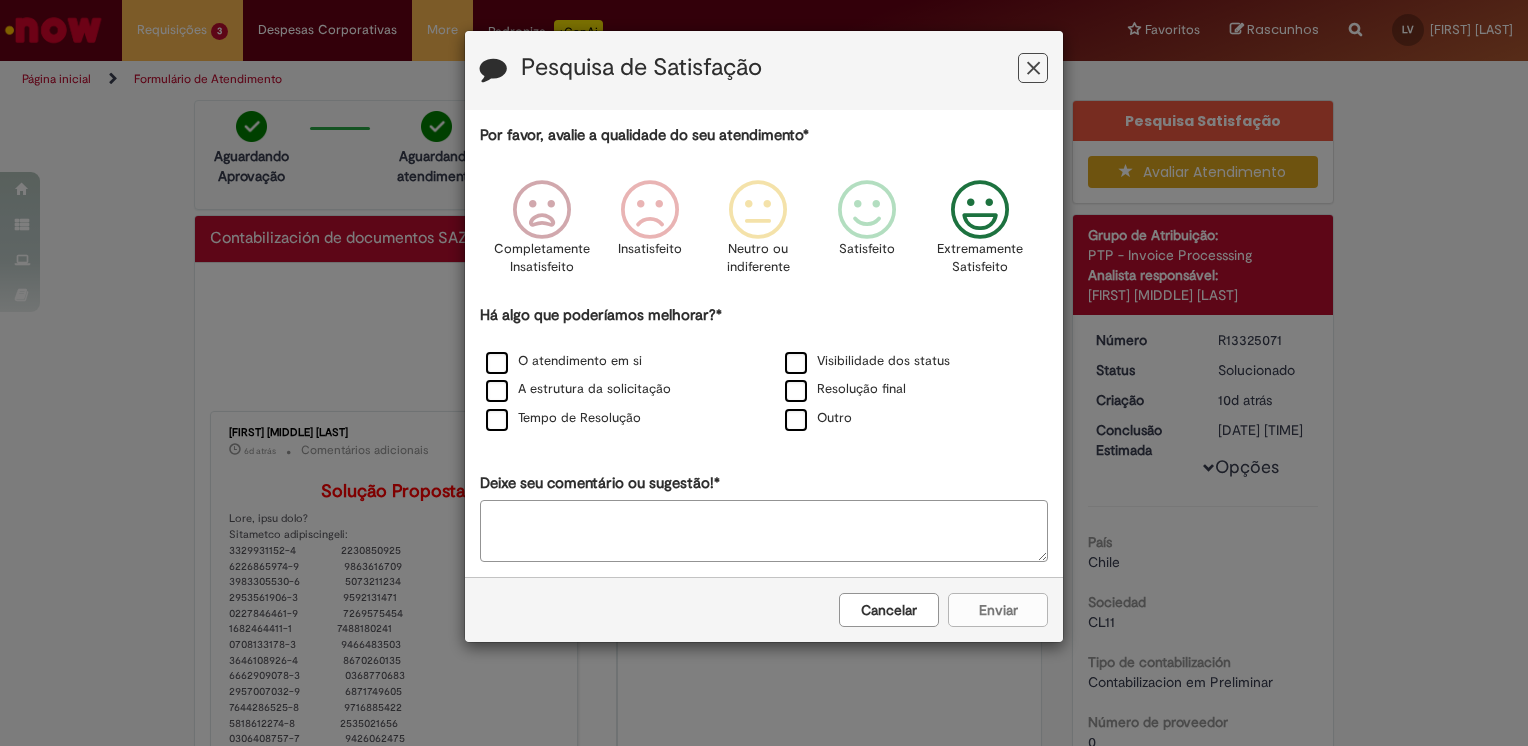 click at bounding box center (980, 210) 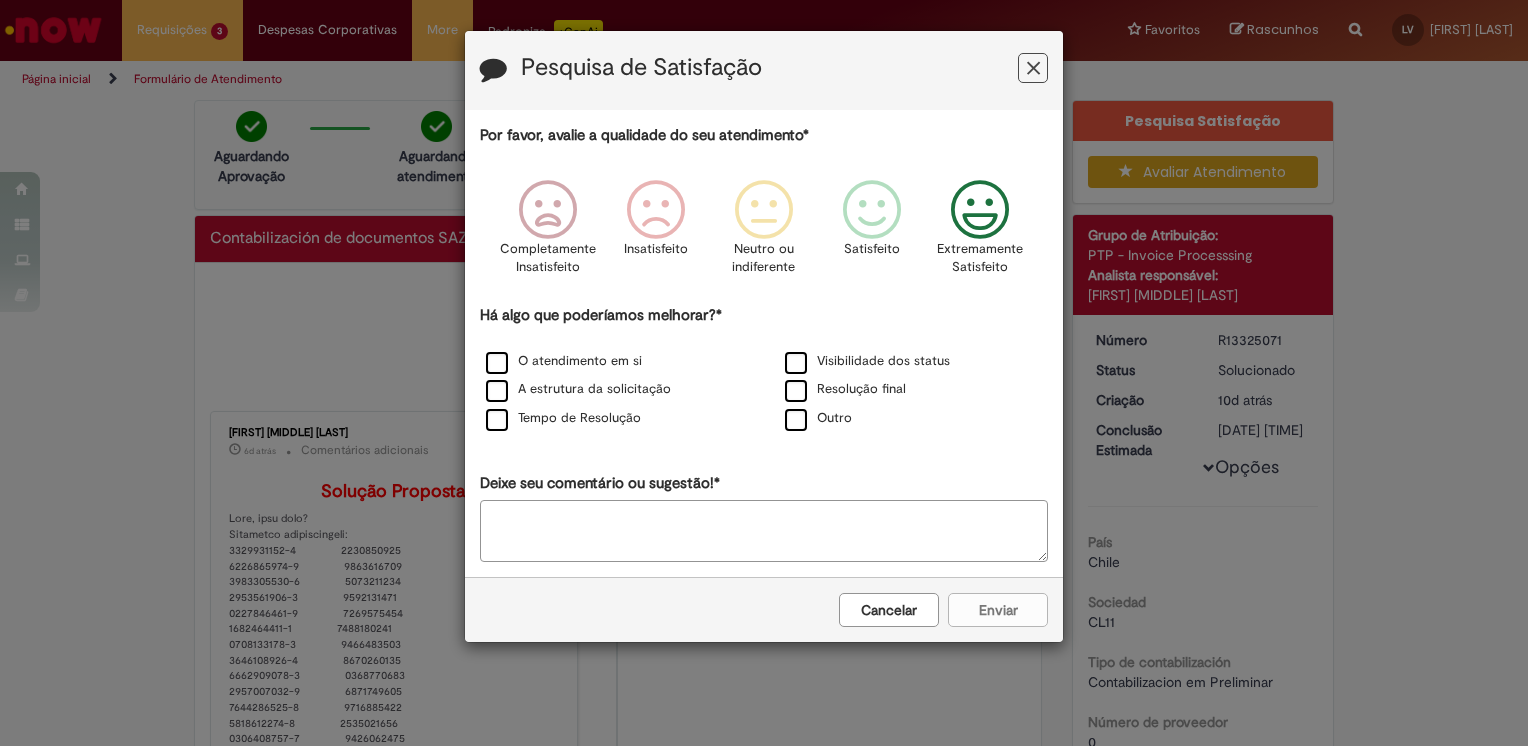 click at bounding box center [1033, 68] 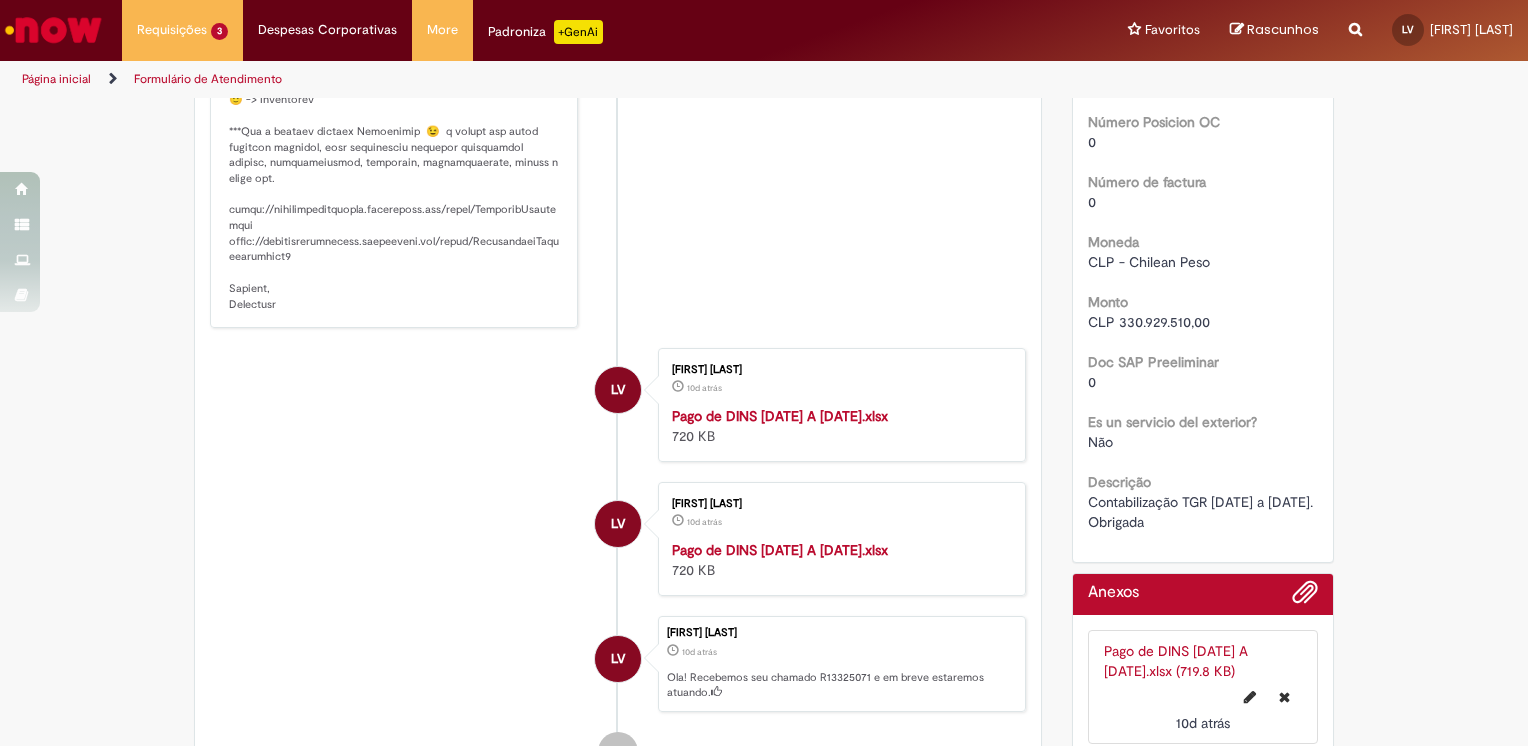 scroll, scrollTop: 1305, scrollLeft: 0, axis: vertical 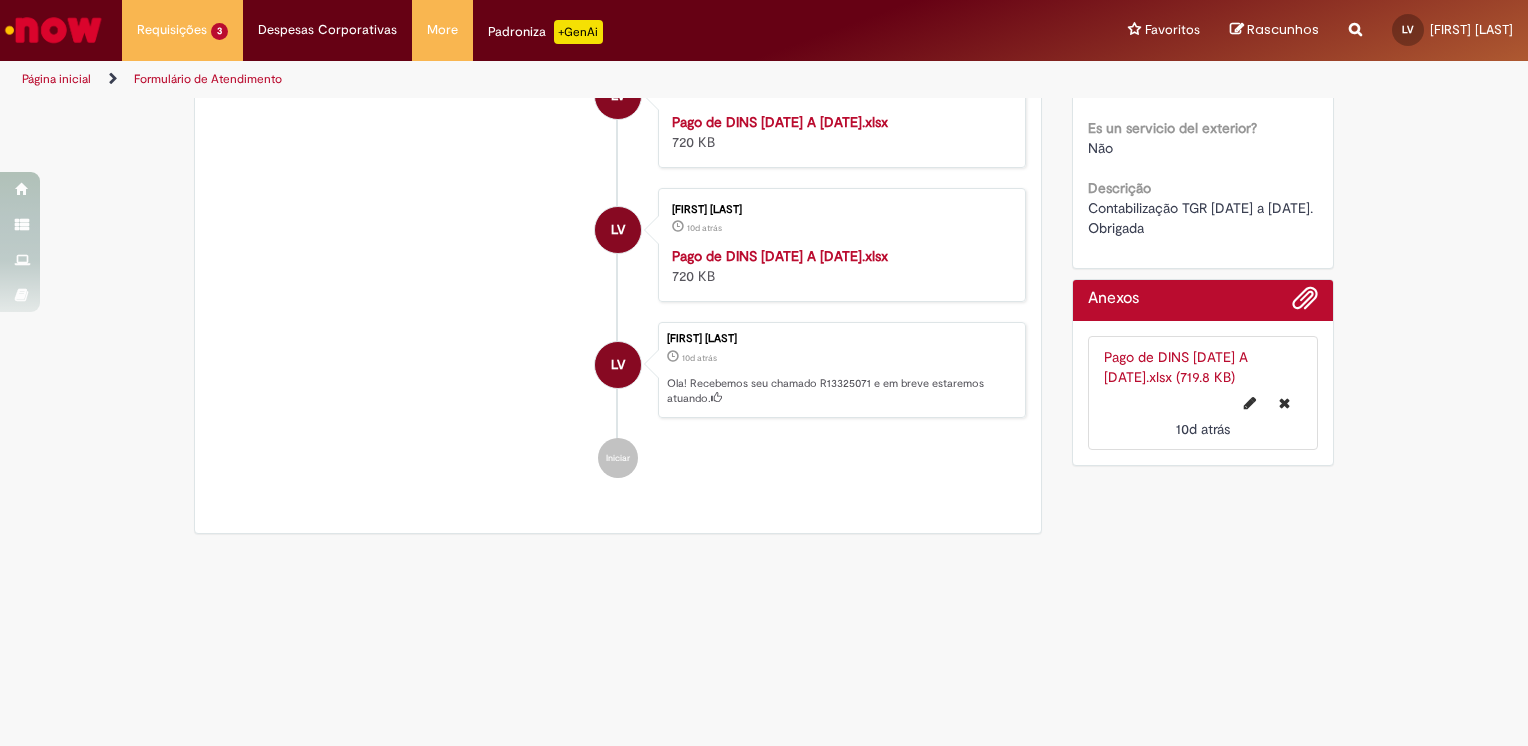 click on "Pago de DINS  18-07 A 25-07.xlsx" at bounding box center (780, 122) 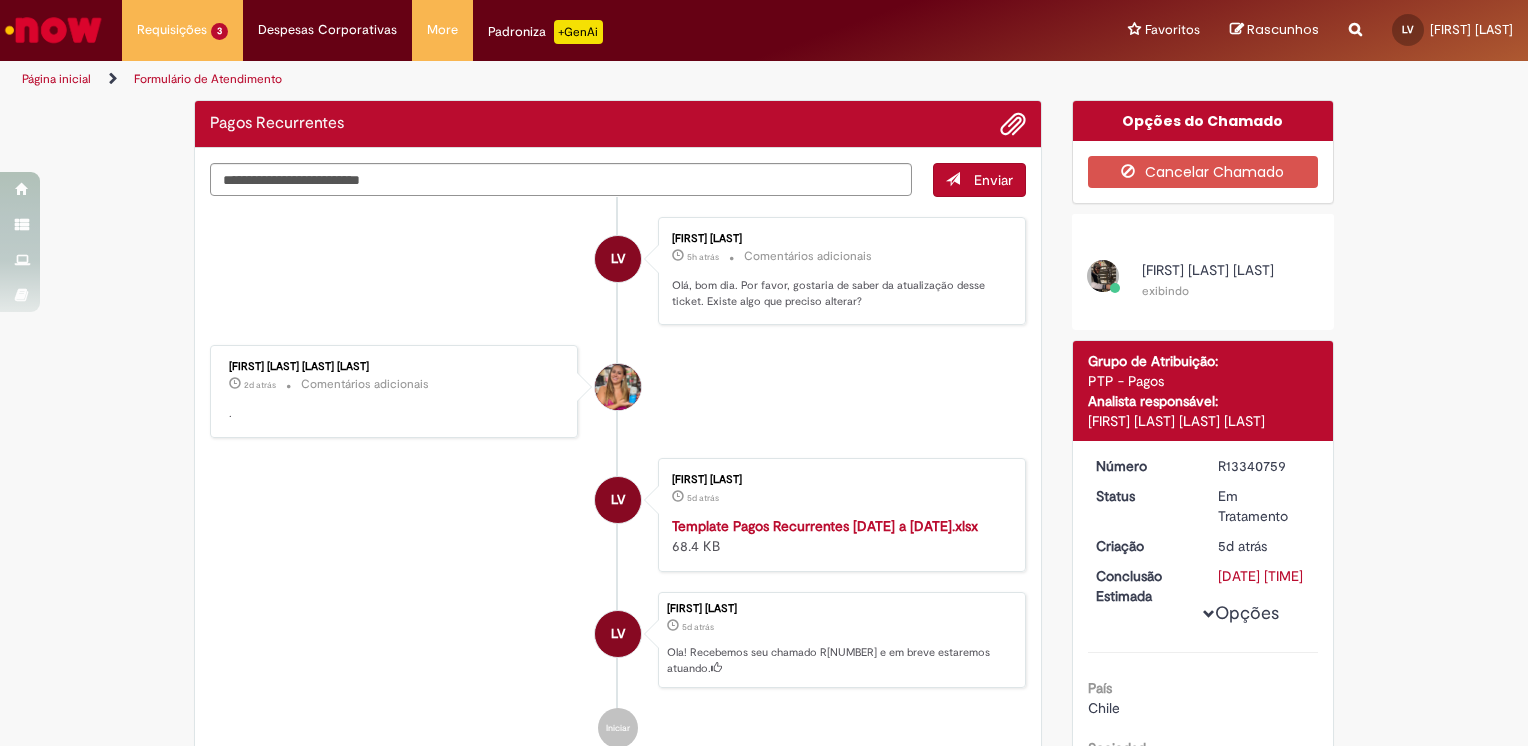 scroll, scrollTop: 0, scrollLeft: 0, axis: both 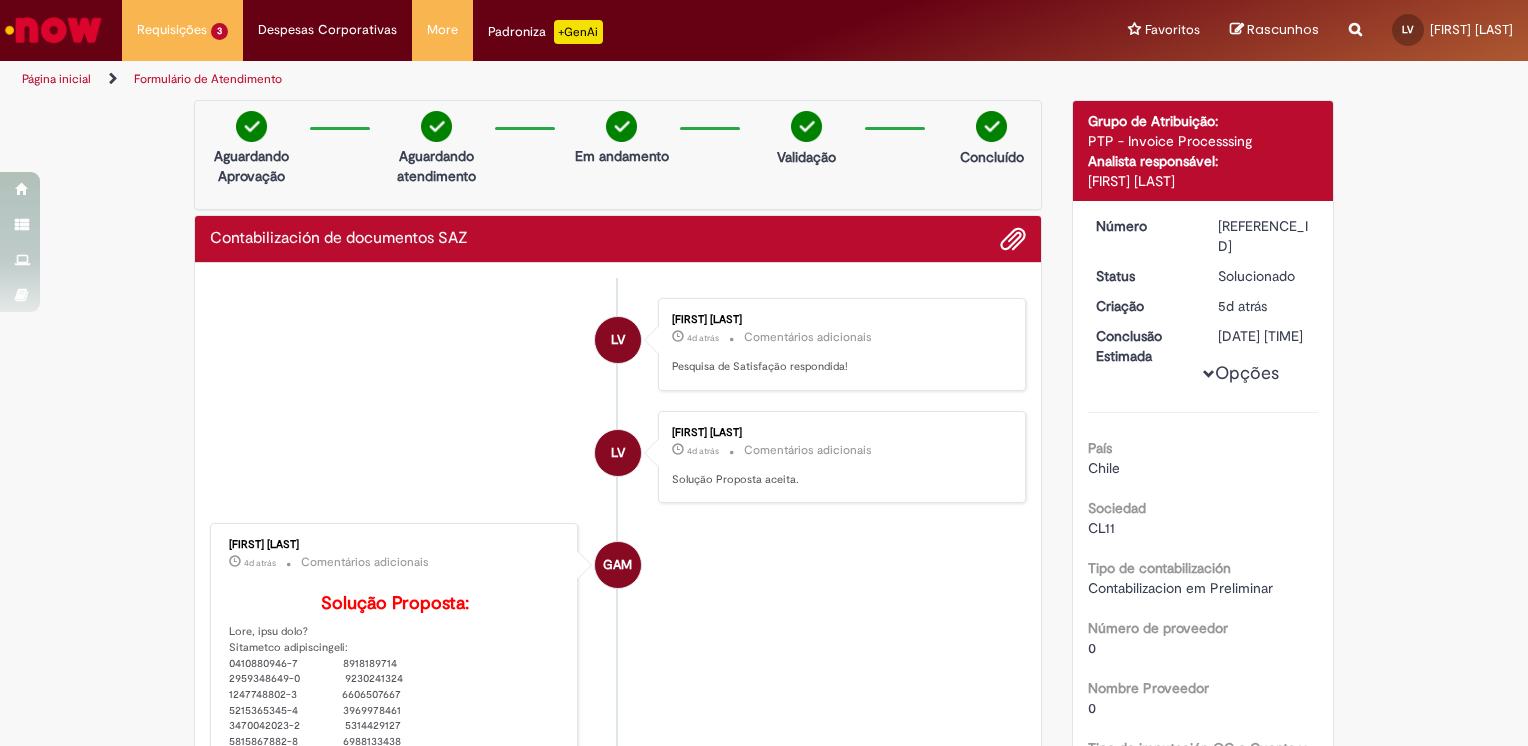 click on "[INITIALS]
[FIRST] [LAST]
4d atrás 4 dias atrás     Comentários adicionais
Solução Proposta:" at bounding box center [618, 880] 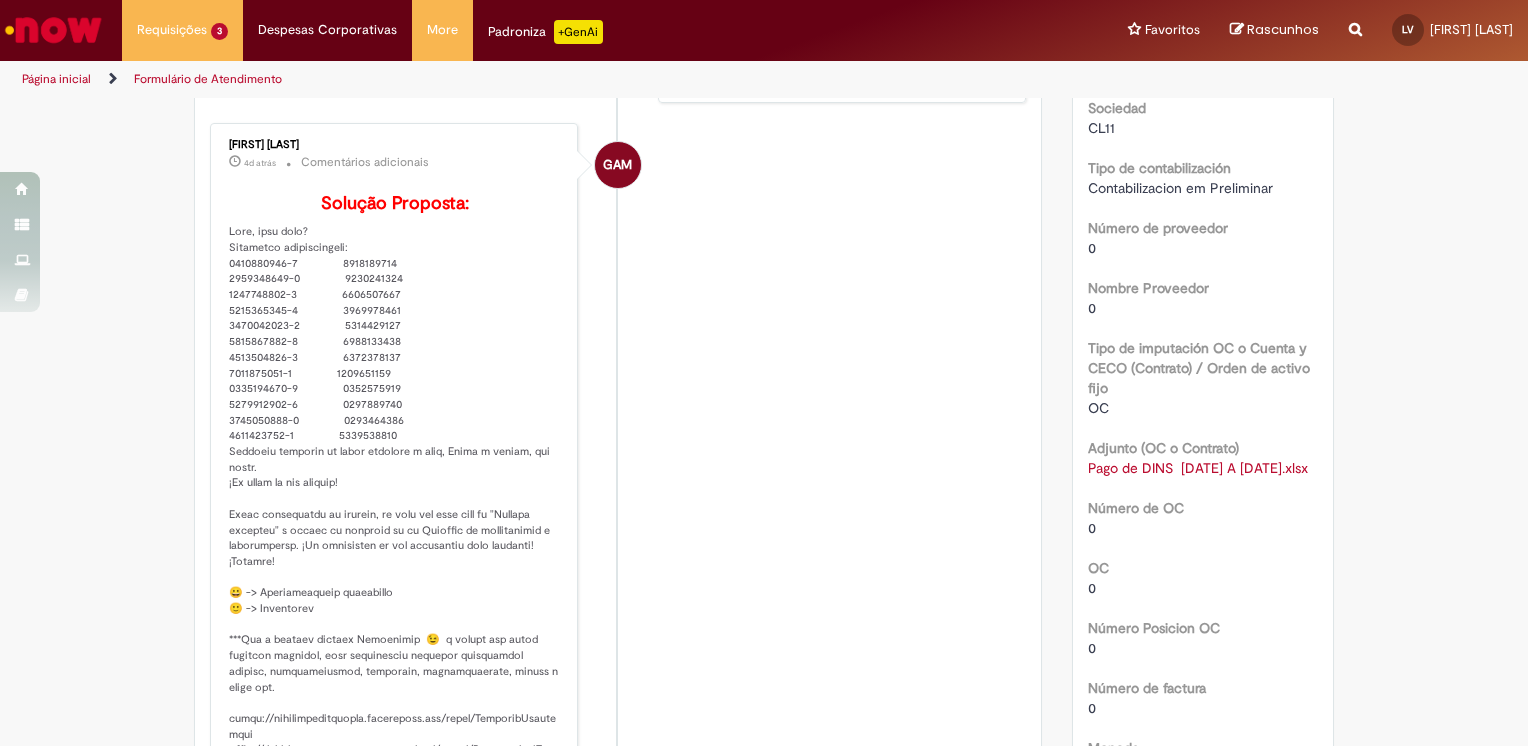 scroll, scrollTop: 700, scrollLeft: 0, axis: vertical 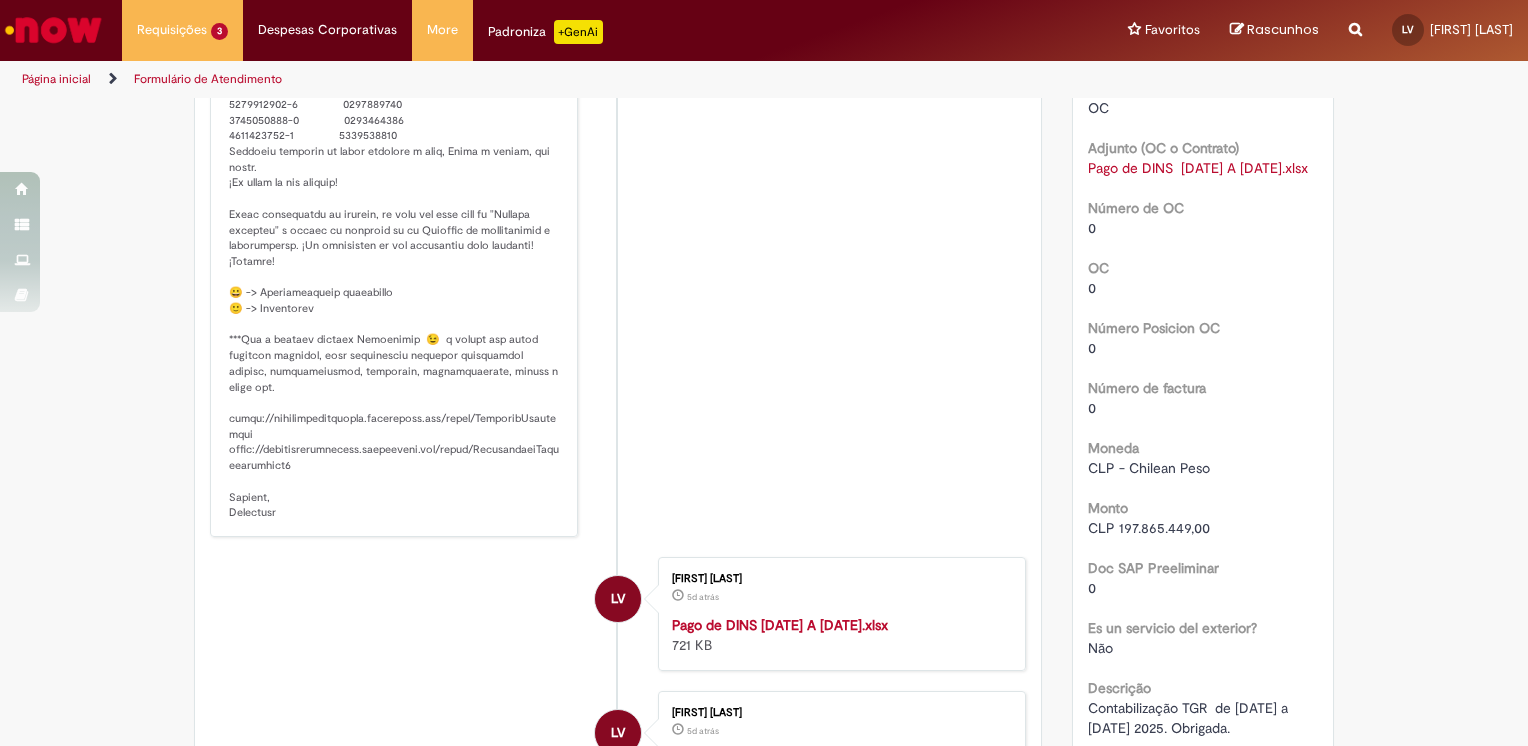 click on "Pago de DINS  [DATE] A [DATE].xlsx" at bounding box center [780, 625] 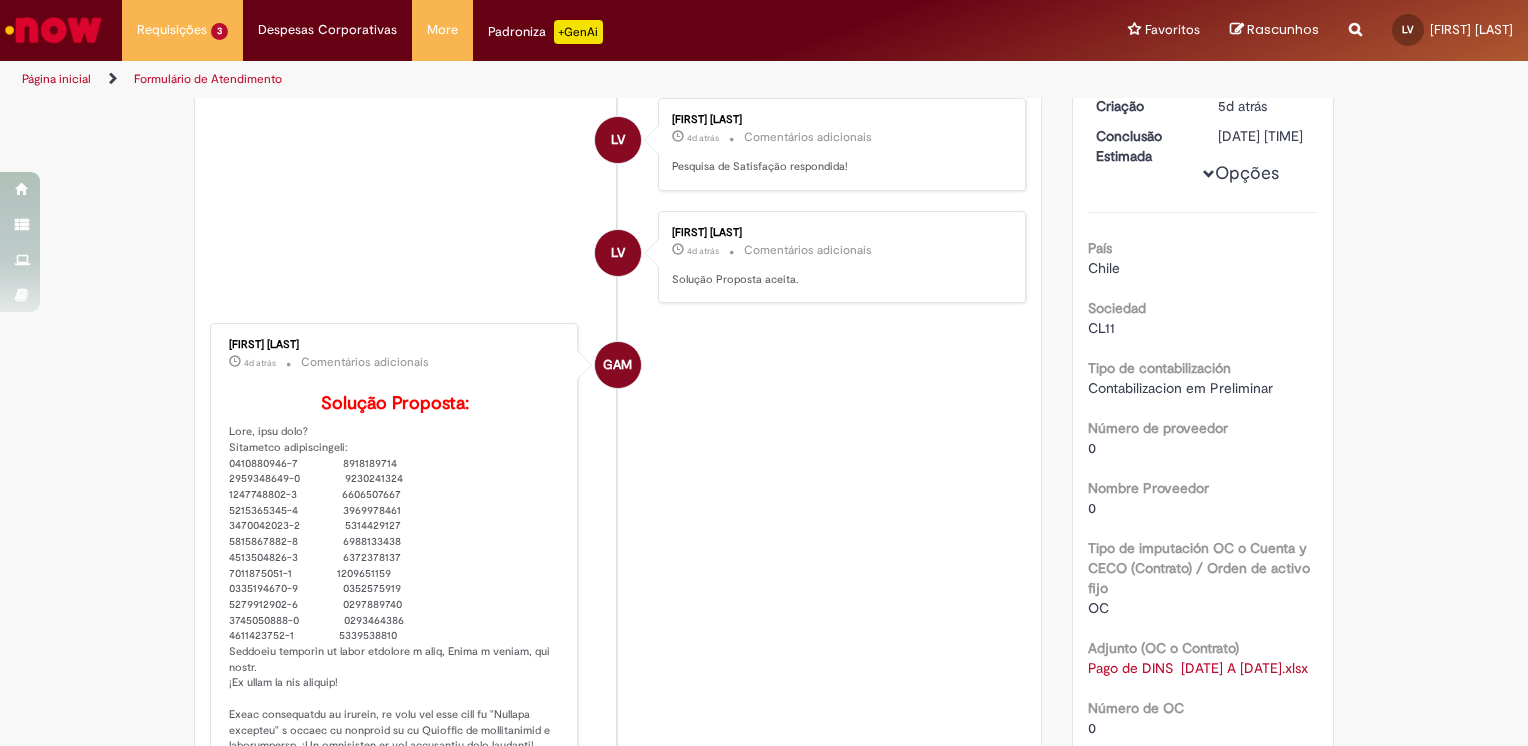 scroll, scrollTop: 0, scrollLeft: 0, axis: both 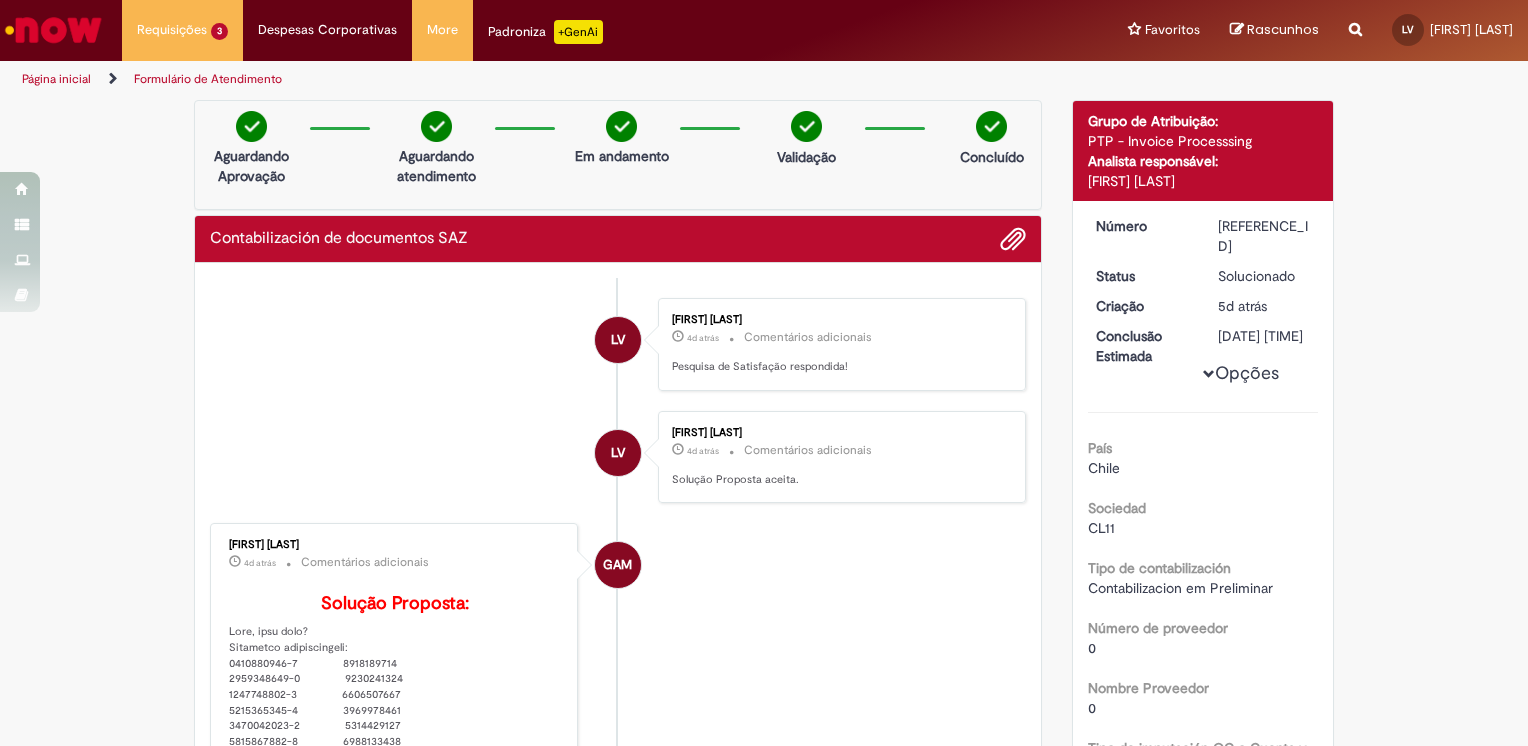 click on "[REFERENCE_ID]" at bounding box center (1264, 236) 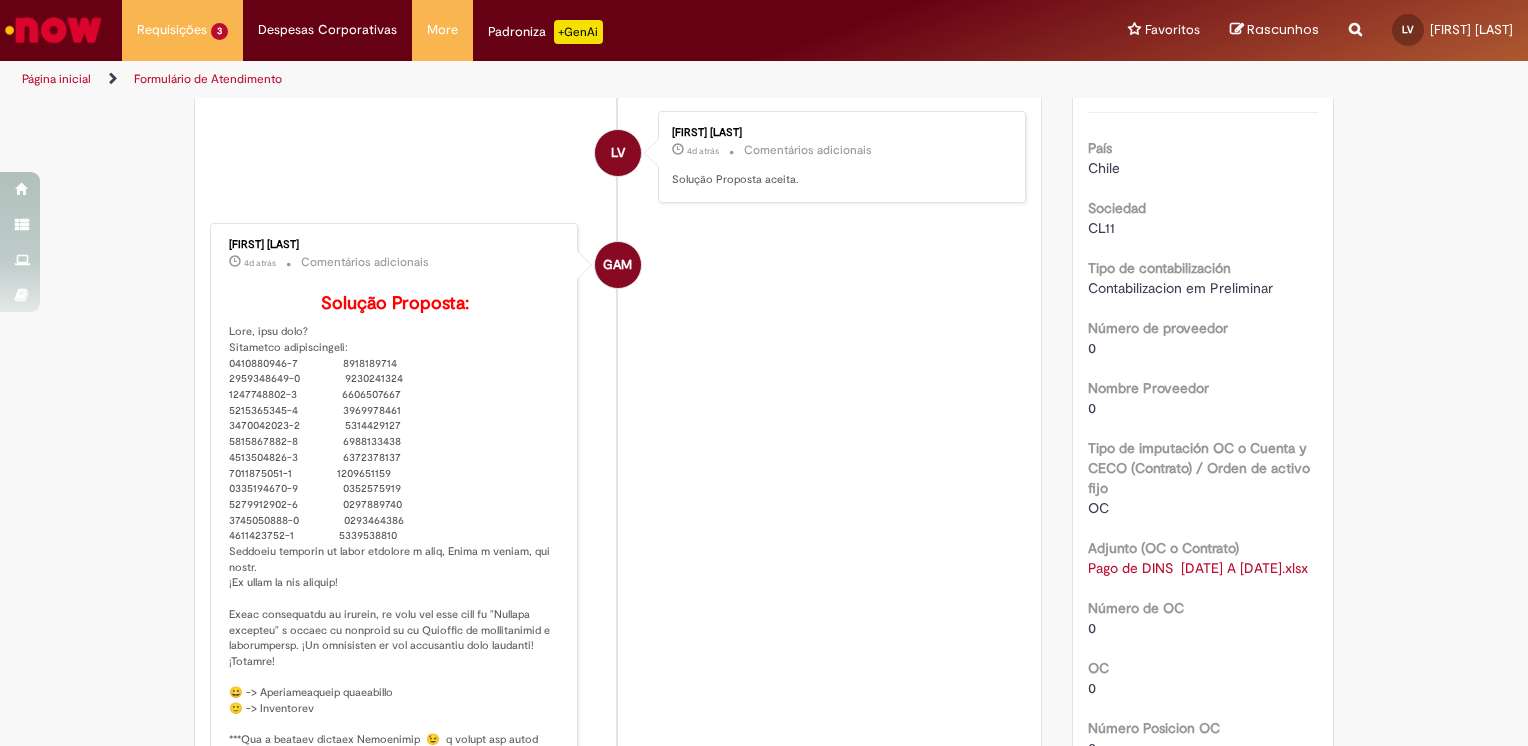 scroll, scrollTop: 400, scrollLeft: 0, axis: vertical 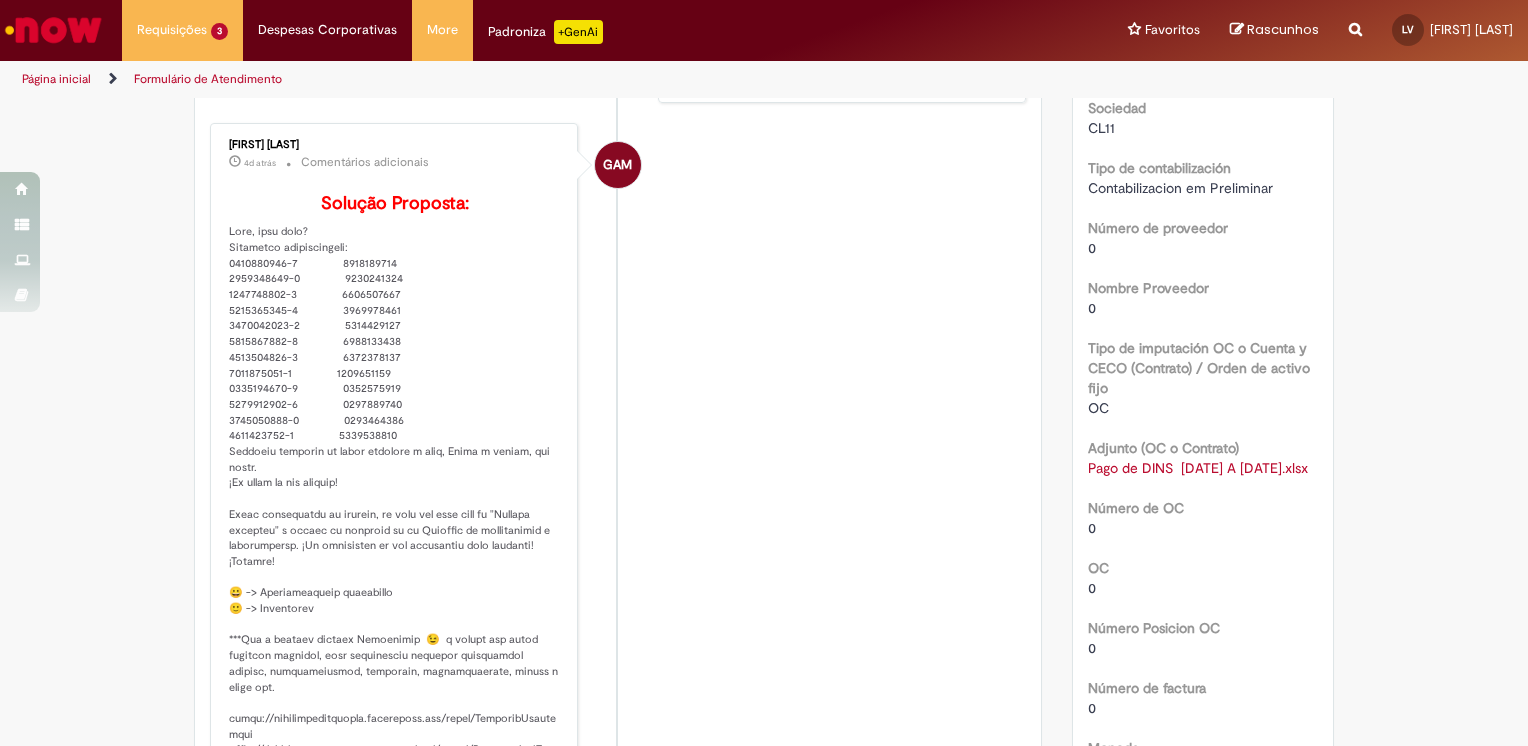 click on "[INITIALS]
[FIRST] [LAST]
4d atrás 4 dias atrás     Comentários adicionais
Solução Proposta:" at bounding box center [618, 480] 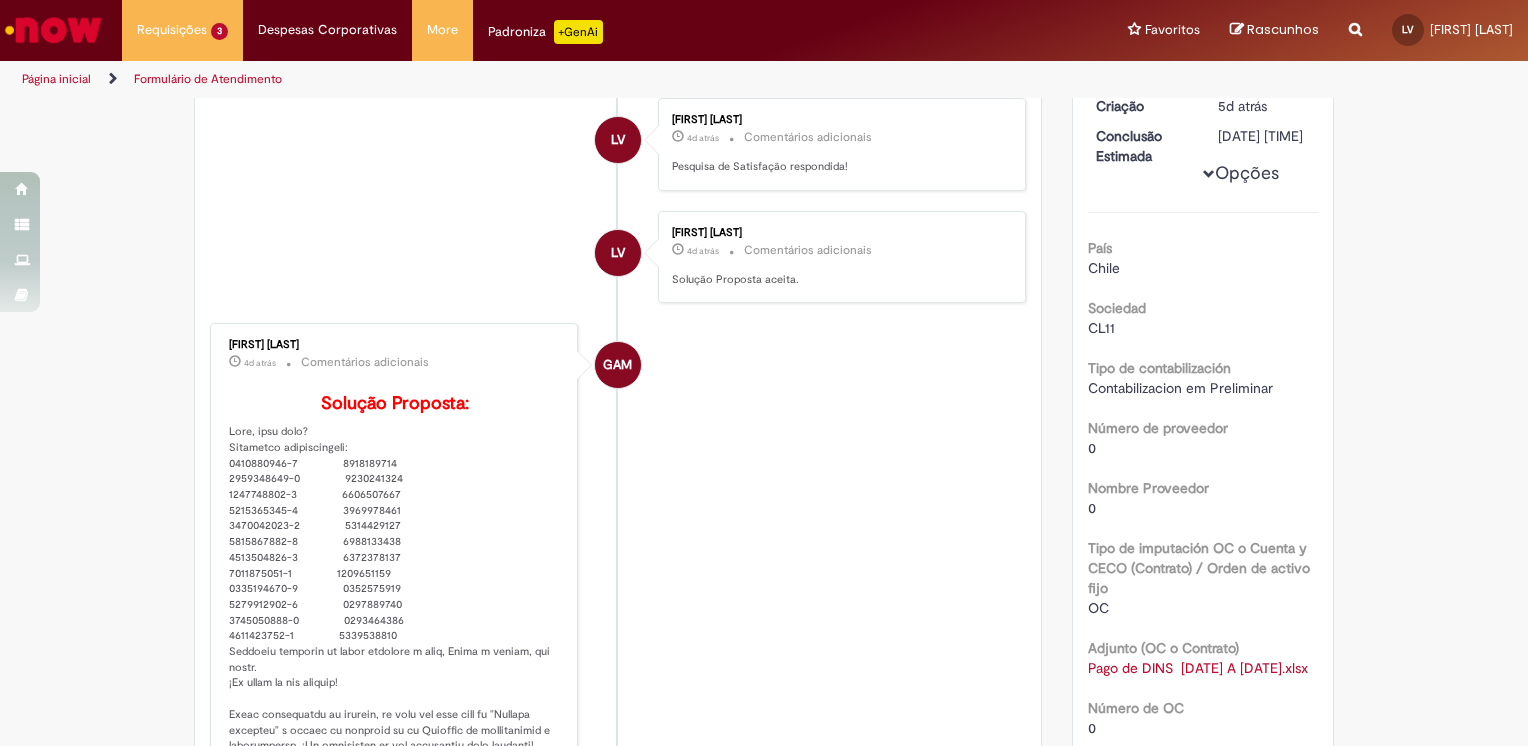 scroll, scrollTop: 300, scrollLeft: 0, axis: vertical 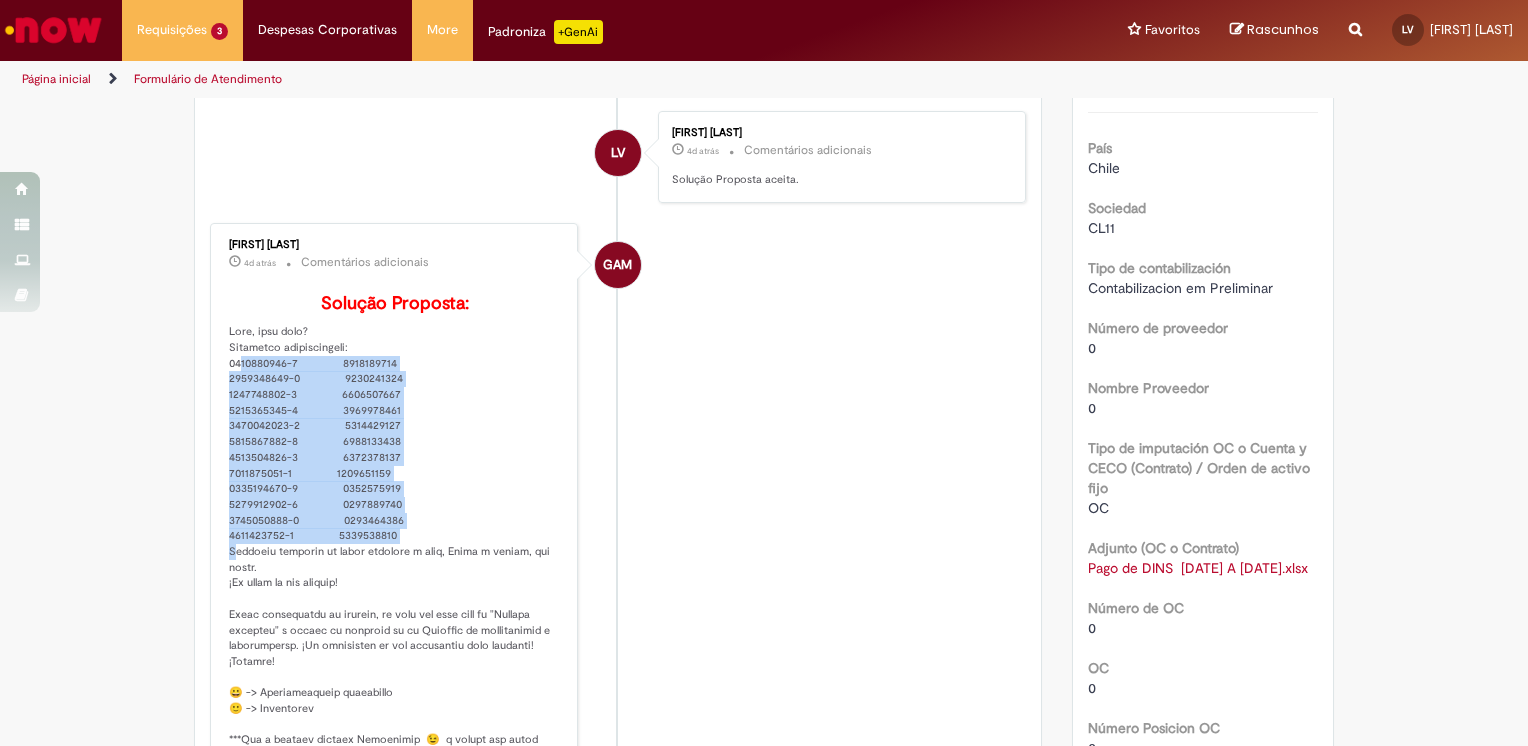 drag, startPoint x: 216, startPoint y: 387, endPoint x: 410, endPoint y: 569, distance: 266.0075 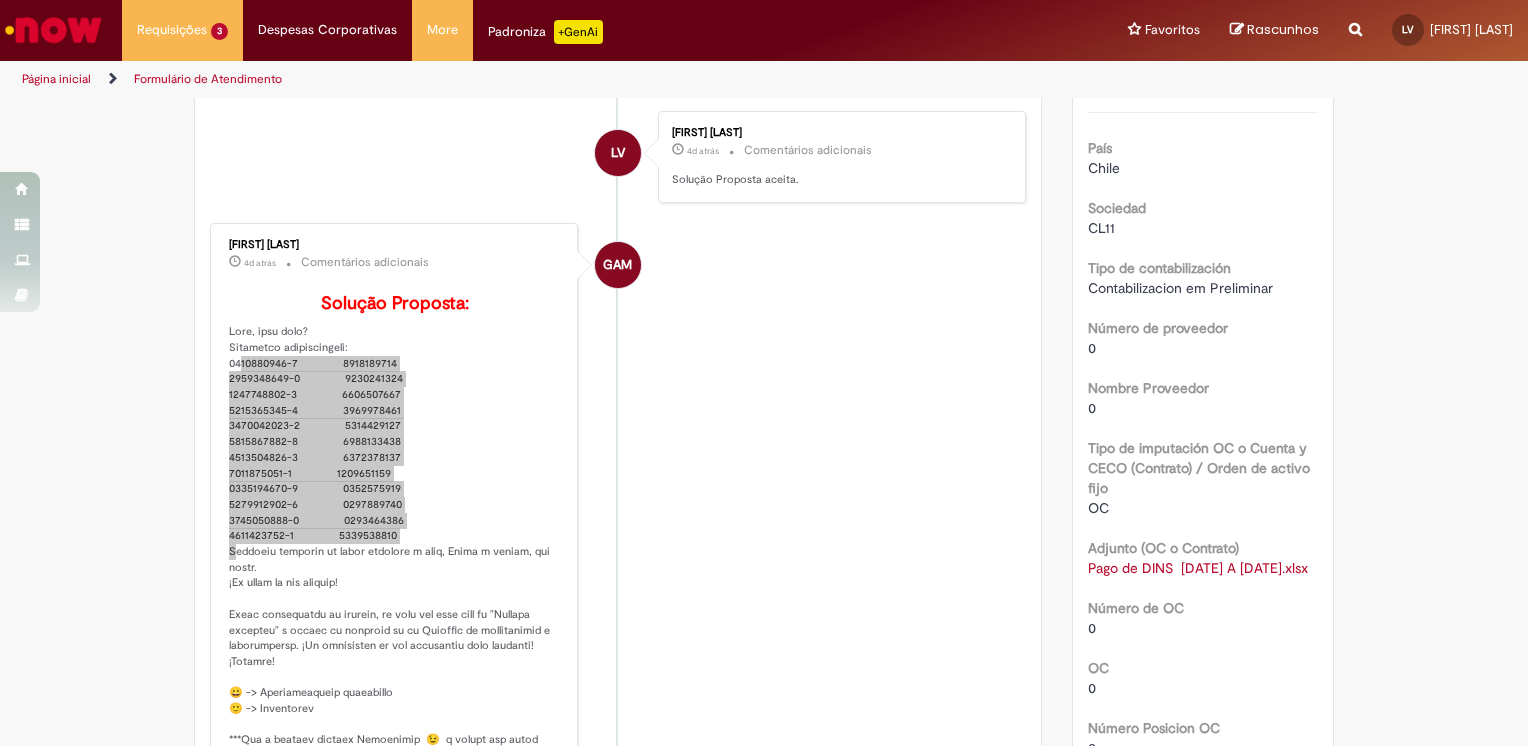 click on "Verificar Código de Barras
Aguardando Aprovação
Aguardando atendimento
Em andamento
Validação
Concluído
Contabilização de documentos SAZ
Enviar
LV
[FIRST] [LAST]
4d atrás 4 dias atrás     Comentários adicionais
Pesquisa de Satisfação respondida!
LV" at bounding box center [764, 623] 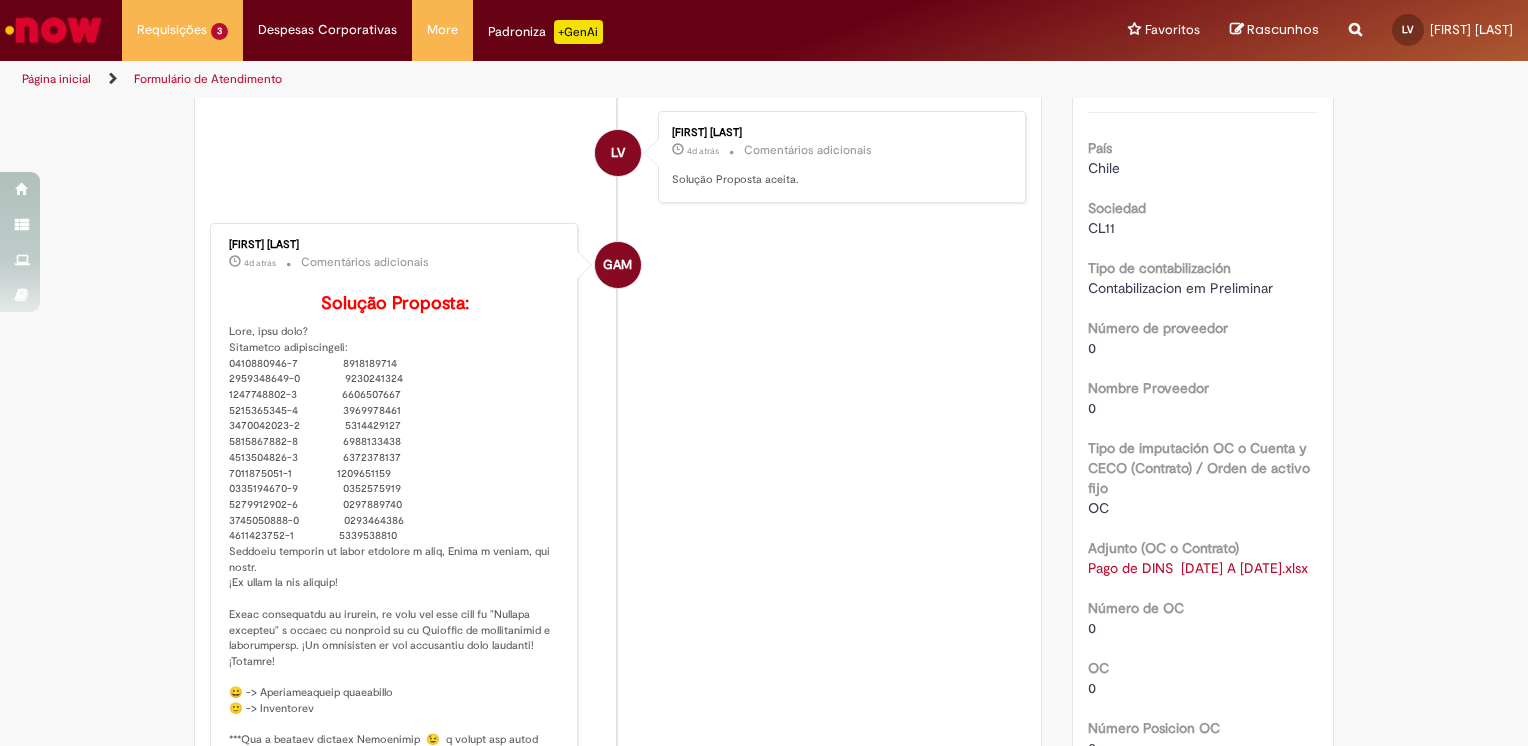 scroll, scrollTop: 200, scrollLeft: 0, axis: vertical 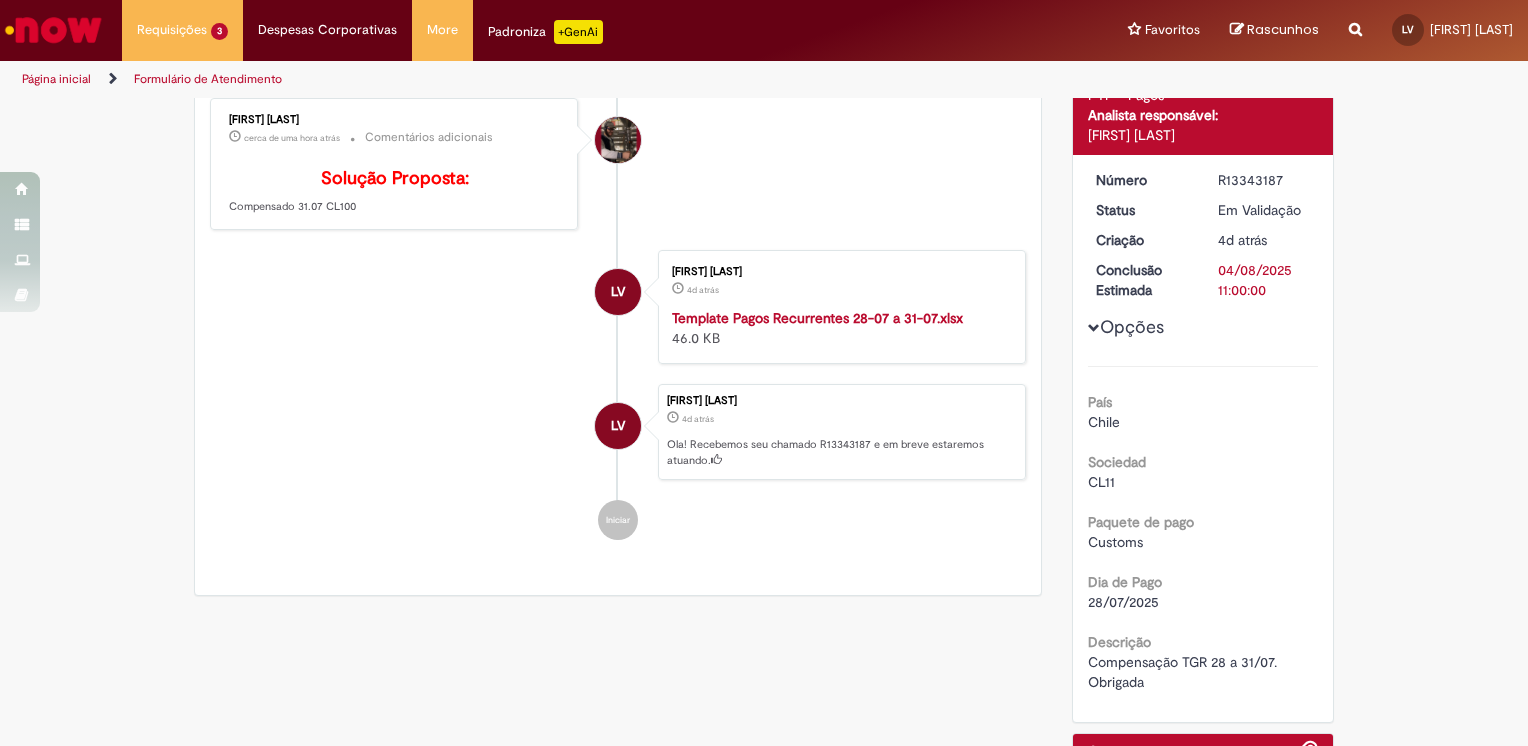 click on "Template Pagos Recurrentes 28-07 a 31-07.xlsx" at bounding box center [817, 318] 